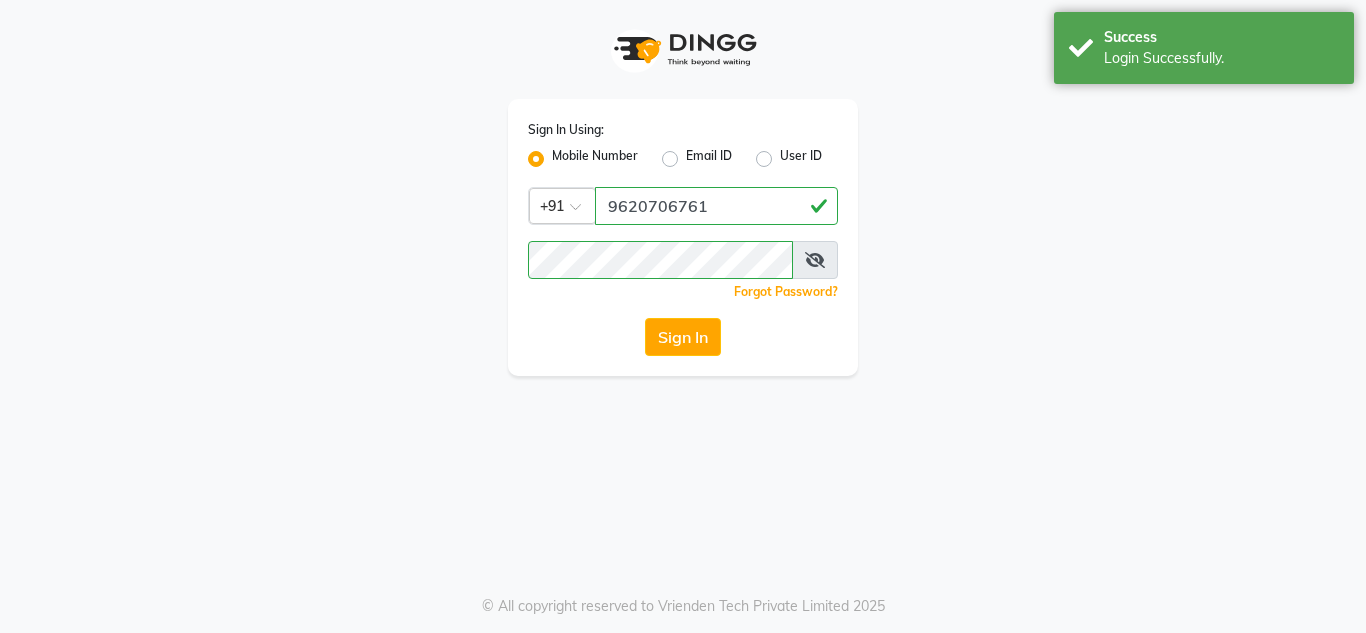 scroll, scrollTop: 0, scrollLeft: 0, axis: both 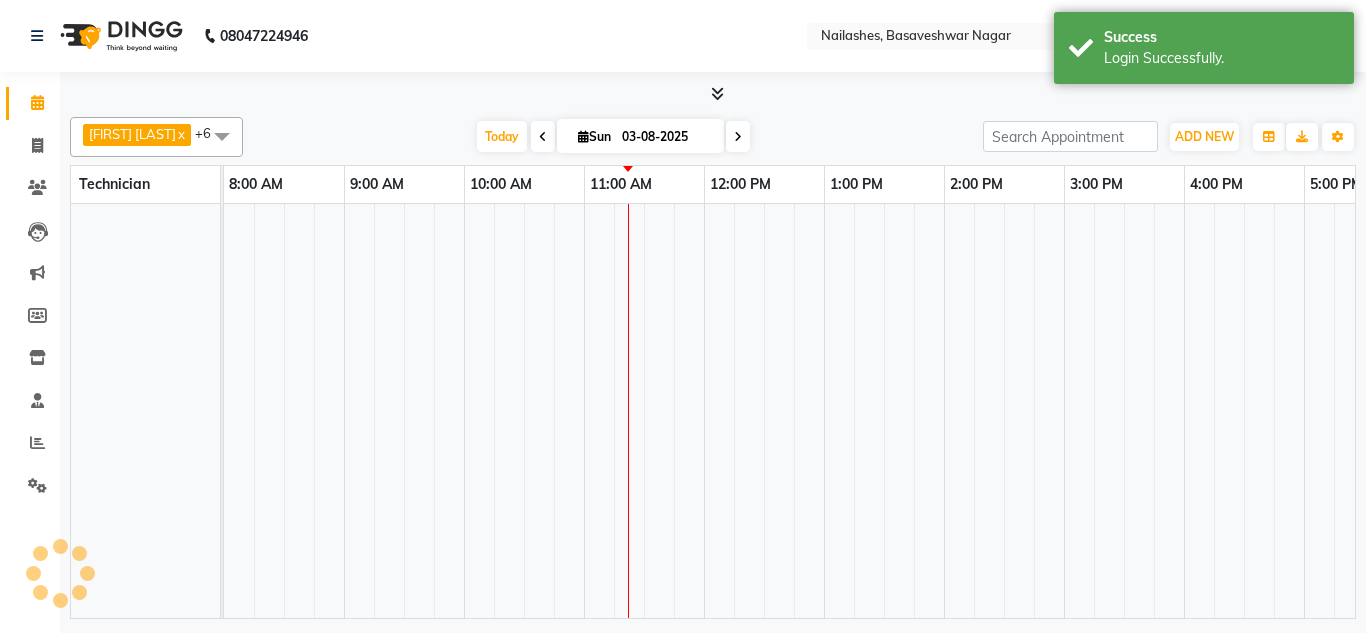 select on "en" 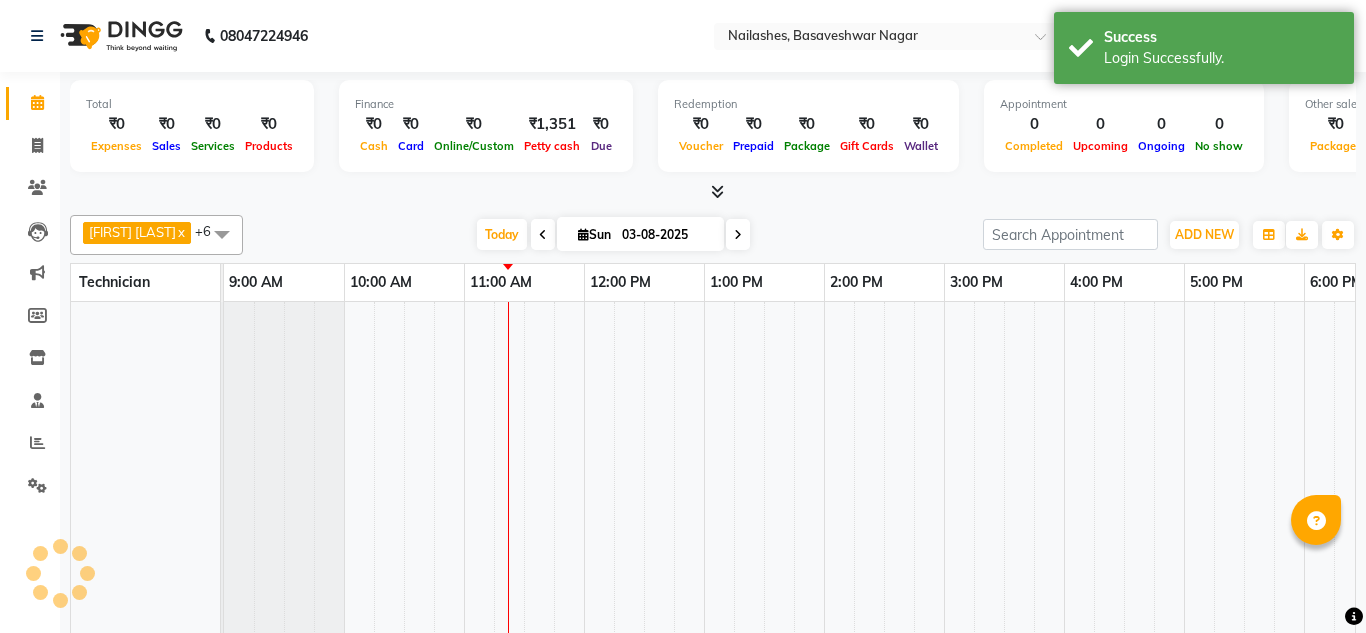 scroll, scrollTop: 0, scrollLeft: 241, axis: horizontal 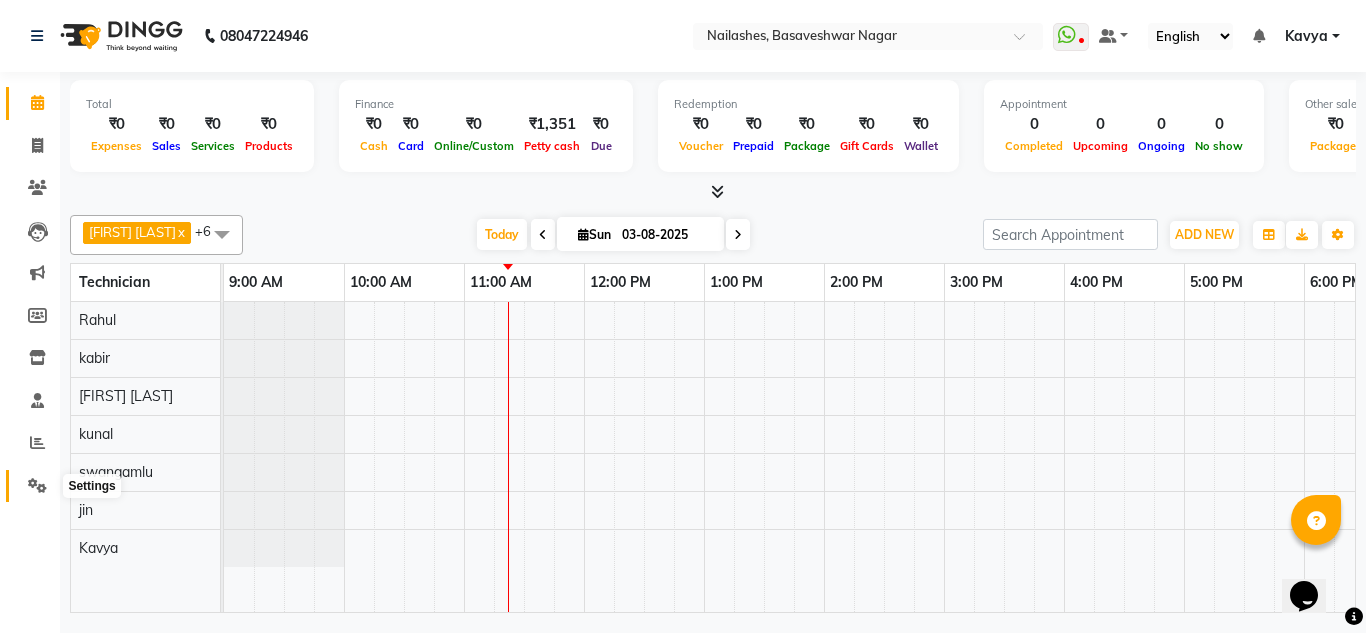 click 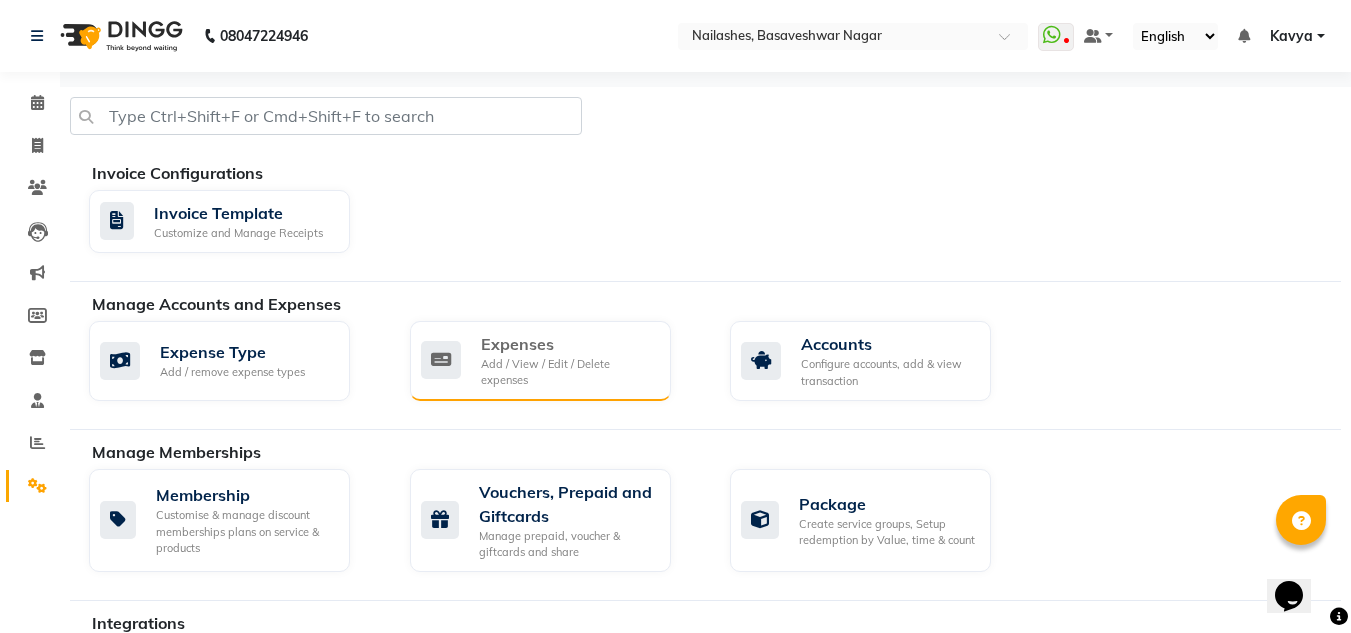 click on "Expenses Add / View / Edit / Delete expenses" 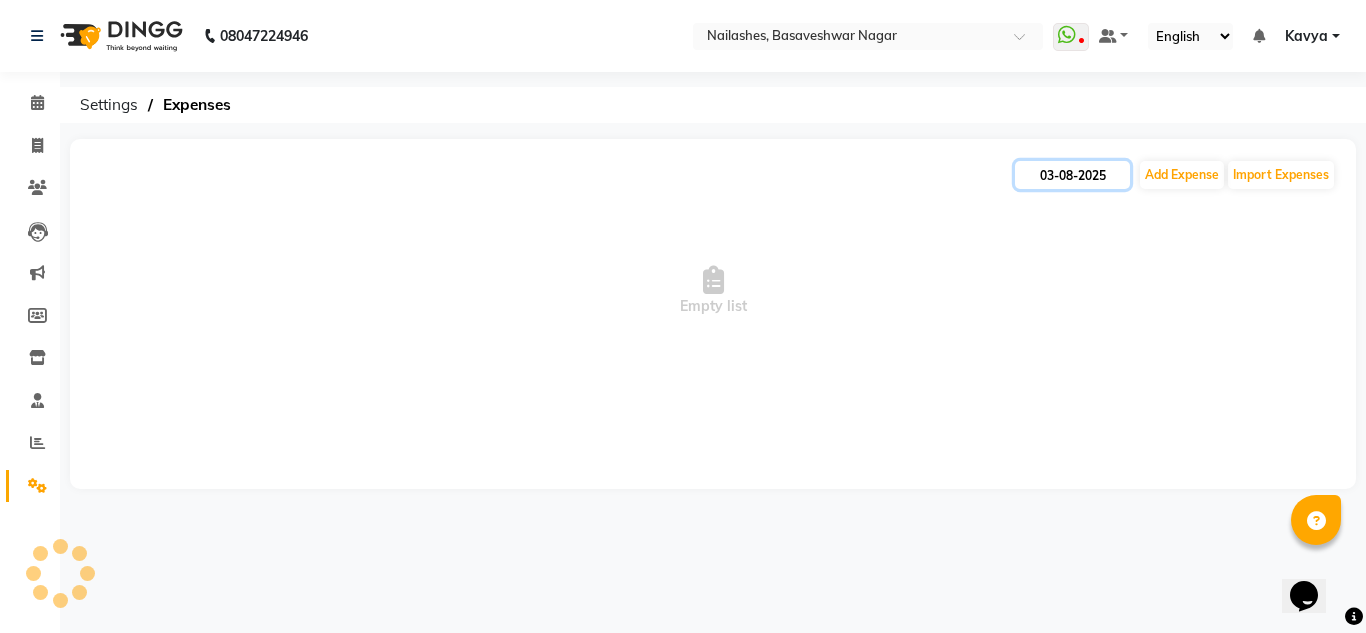 click on "03-08-2025" 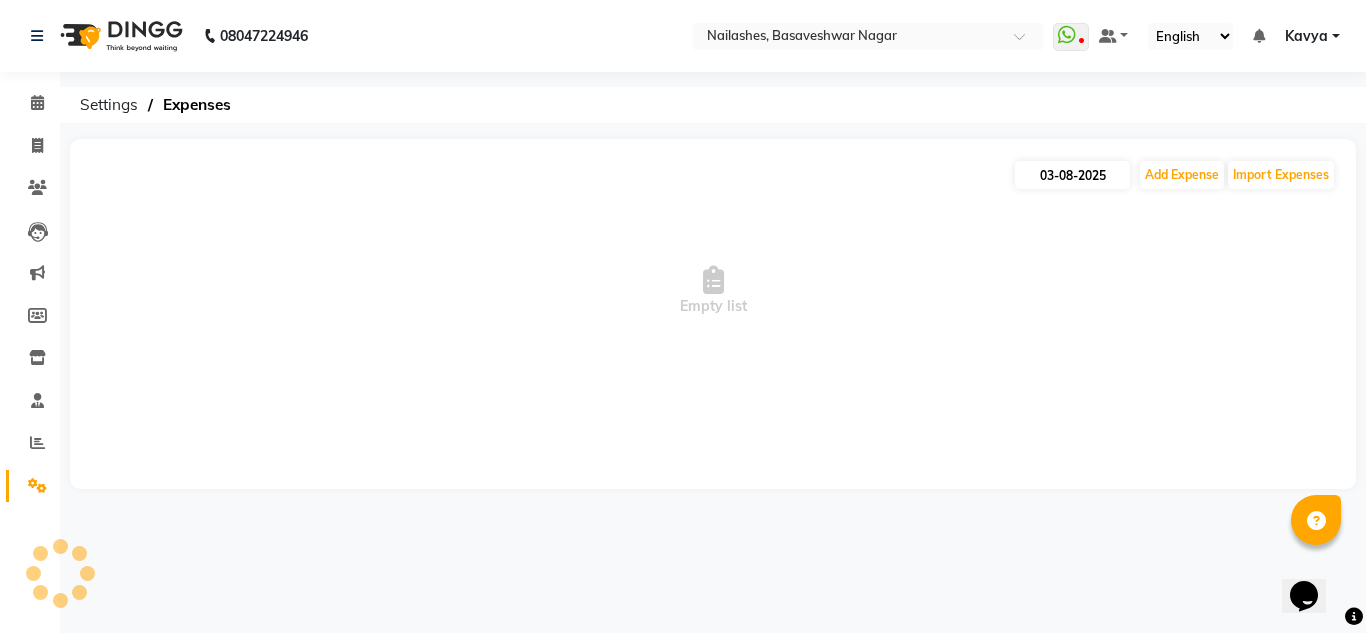 select on "8" 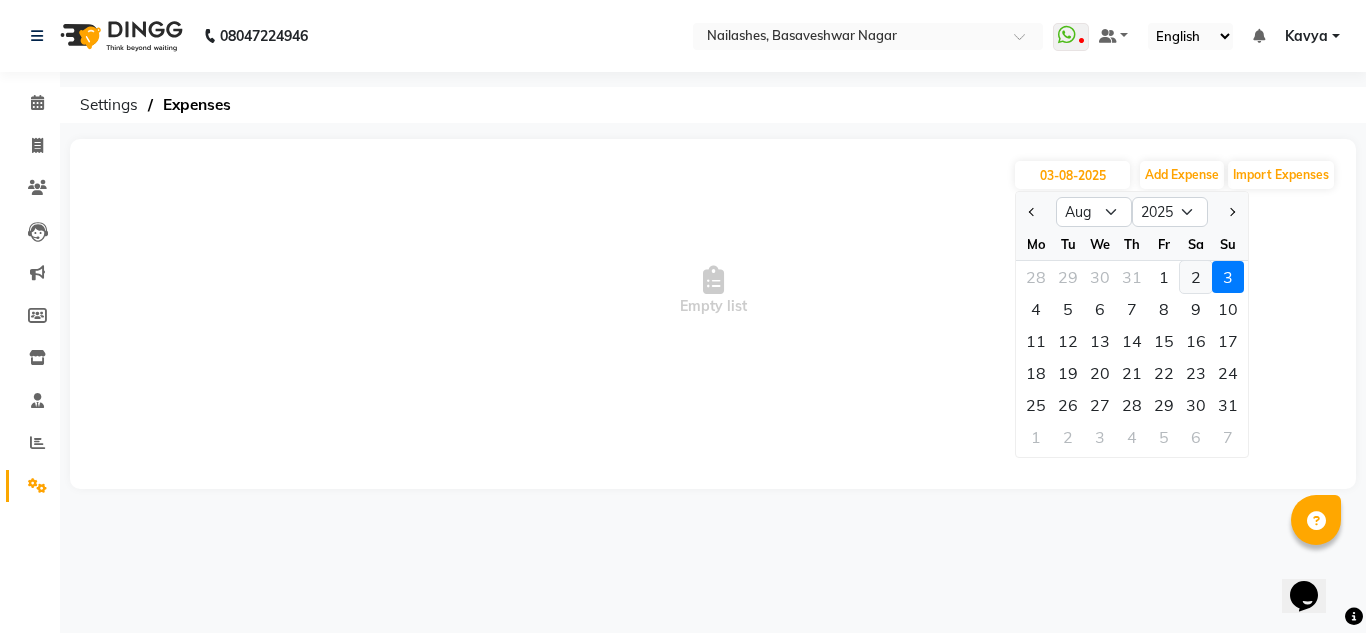 click on "2" 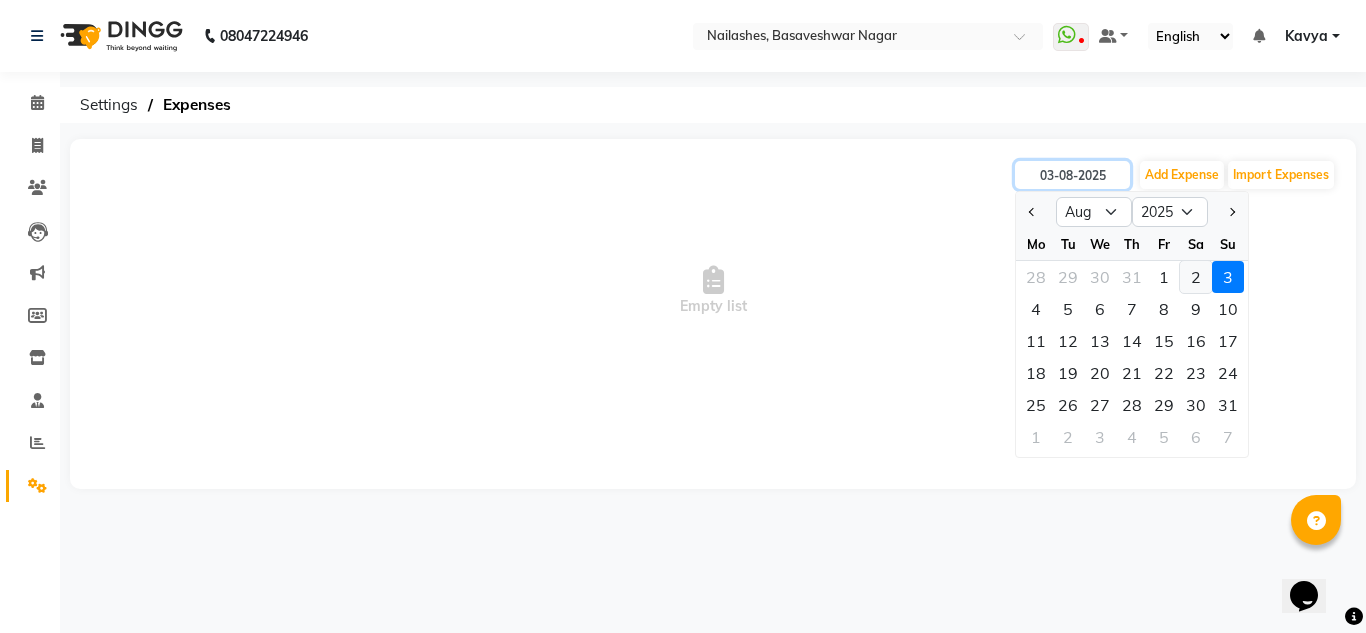 type on "02-08-2025" 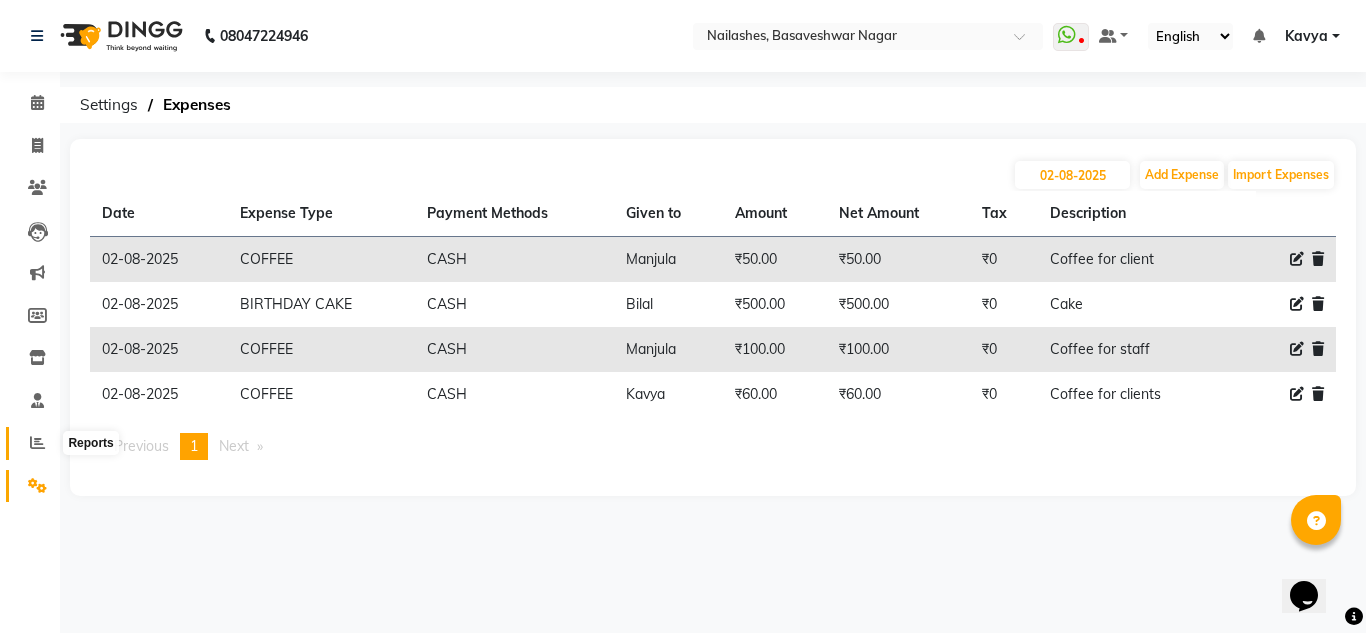 click 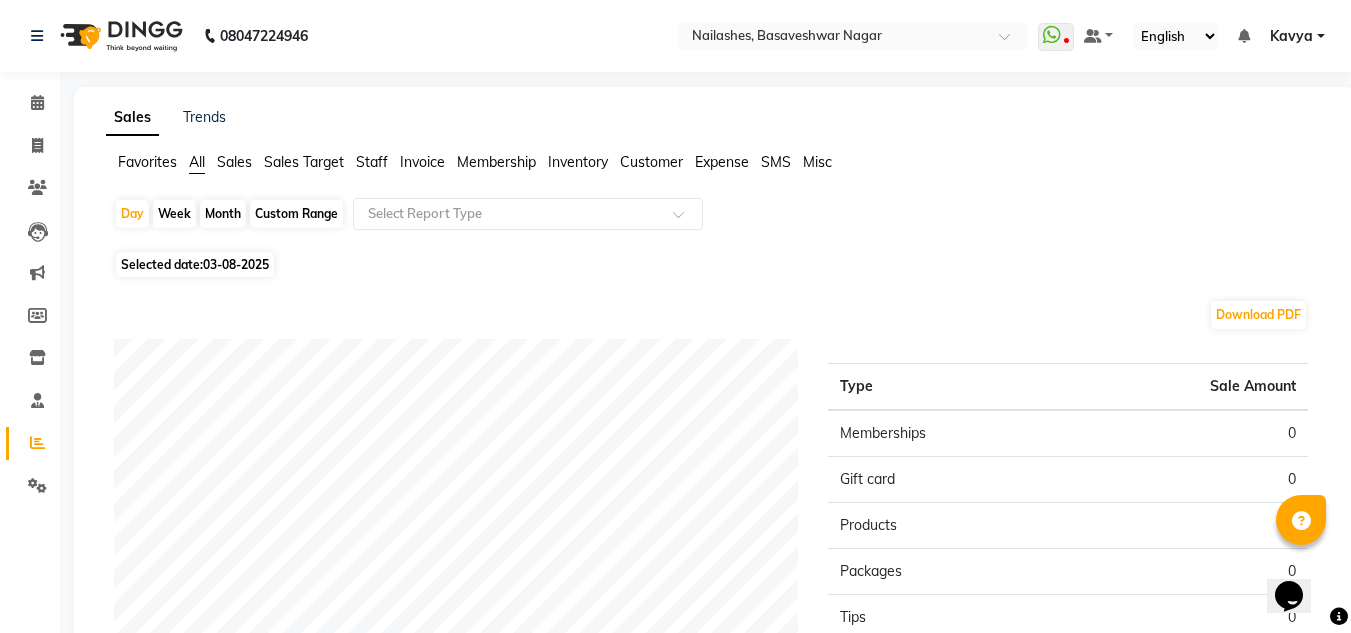 click on "03-08-2025" 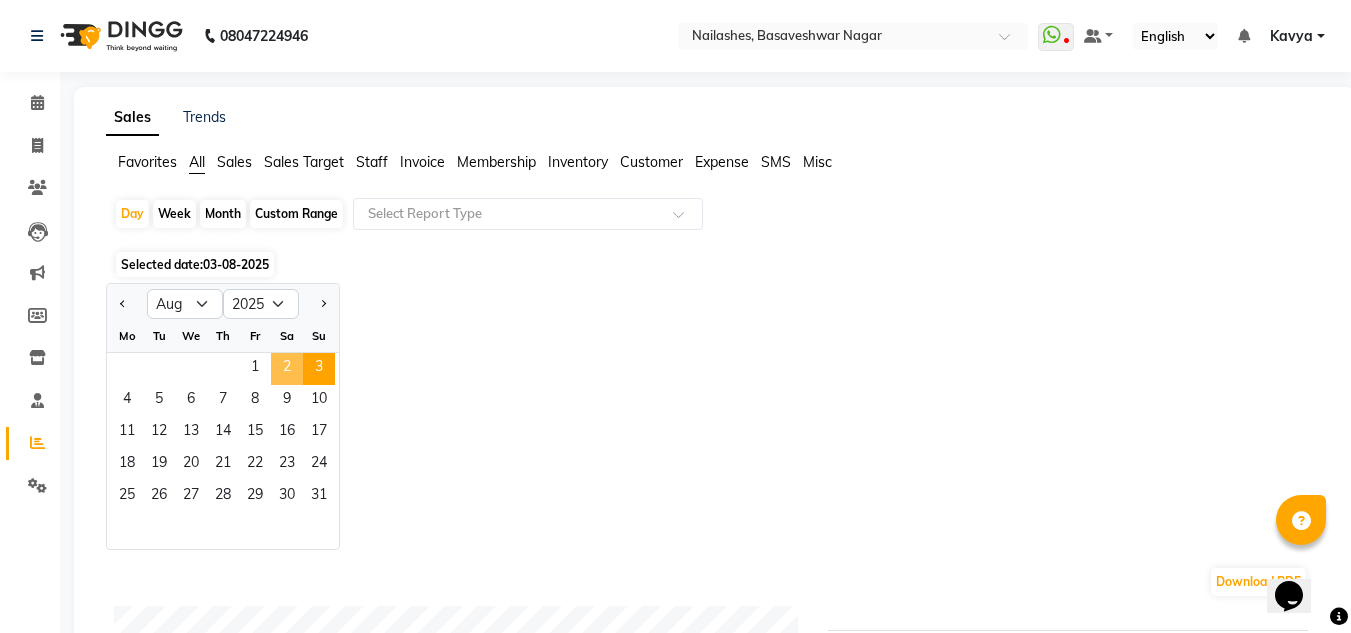 click on "2" 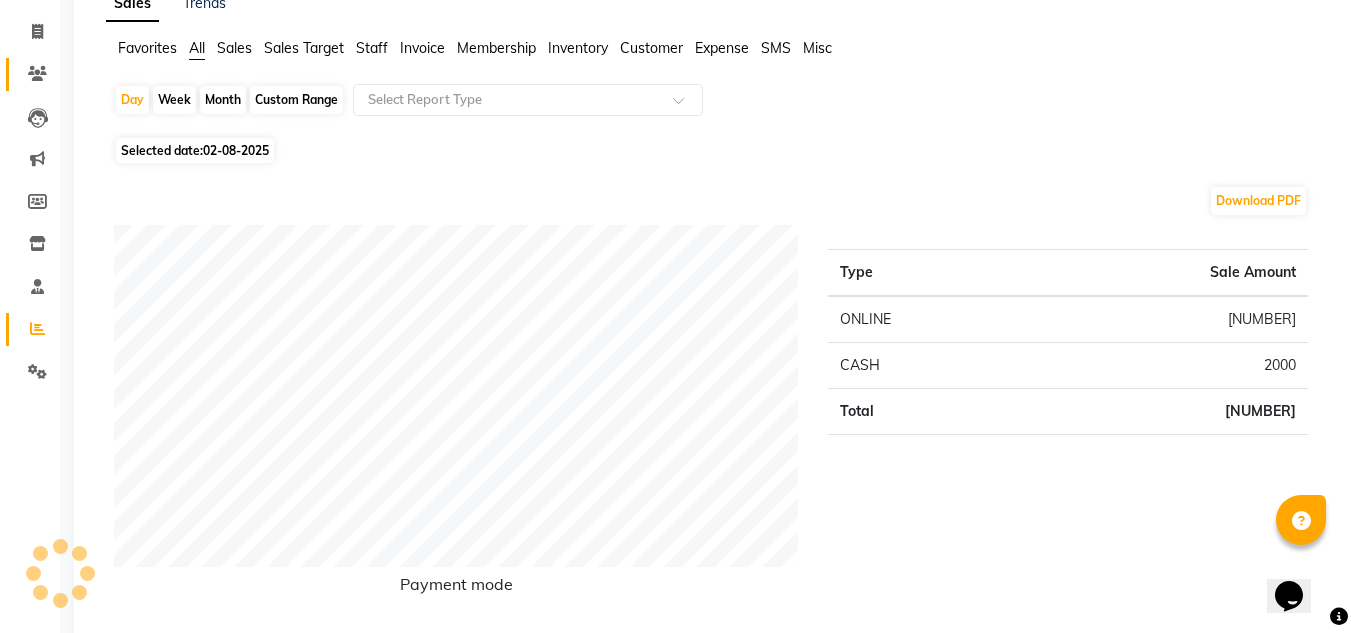 scroll, scrollTop: 0, scrollLeft: 0, axis: both 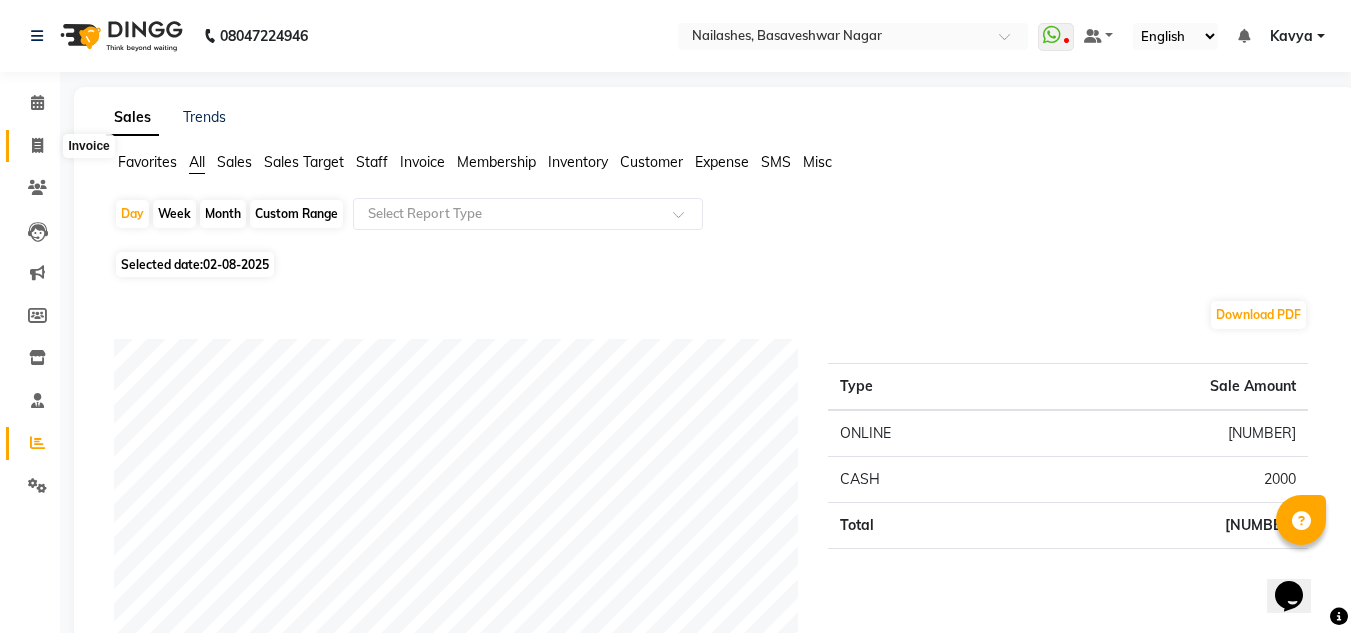 click 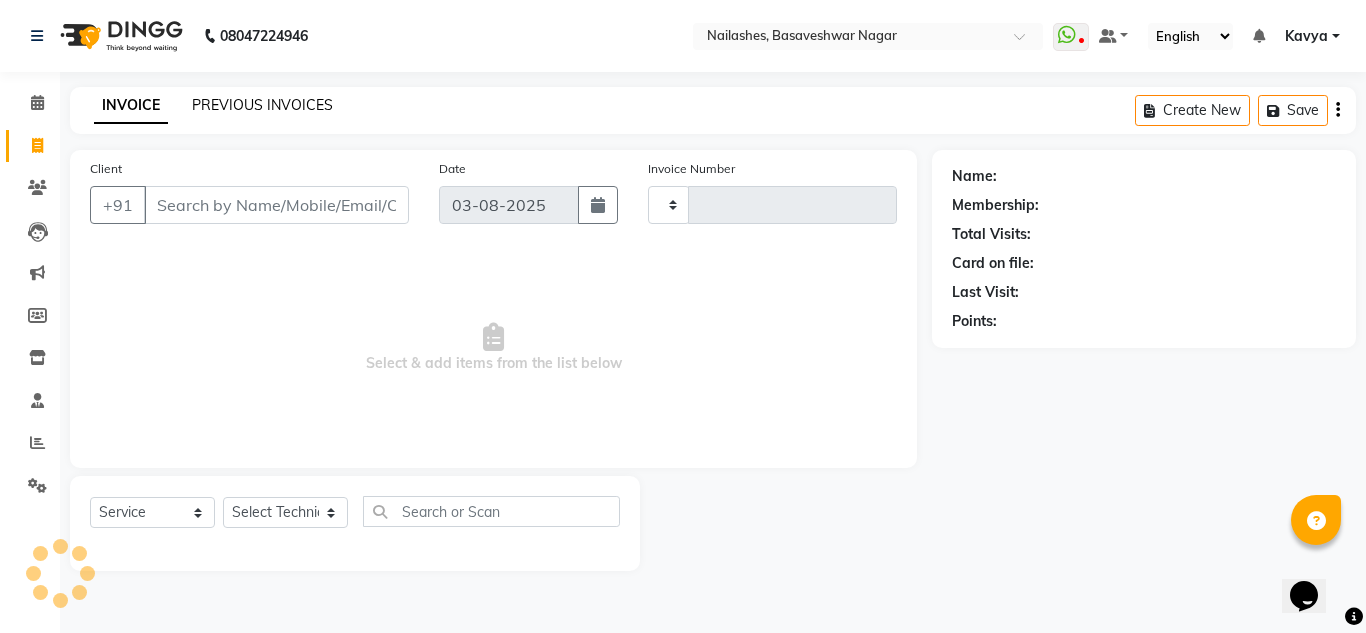 click on "PREVIOUS INVOICES" 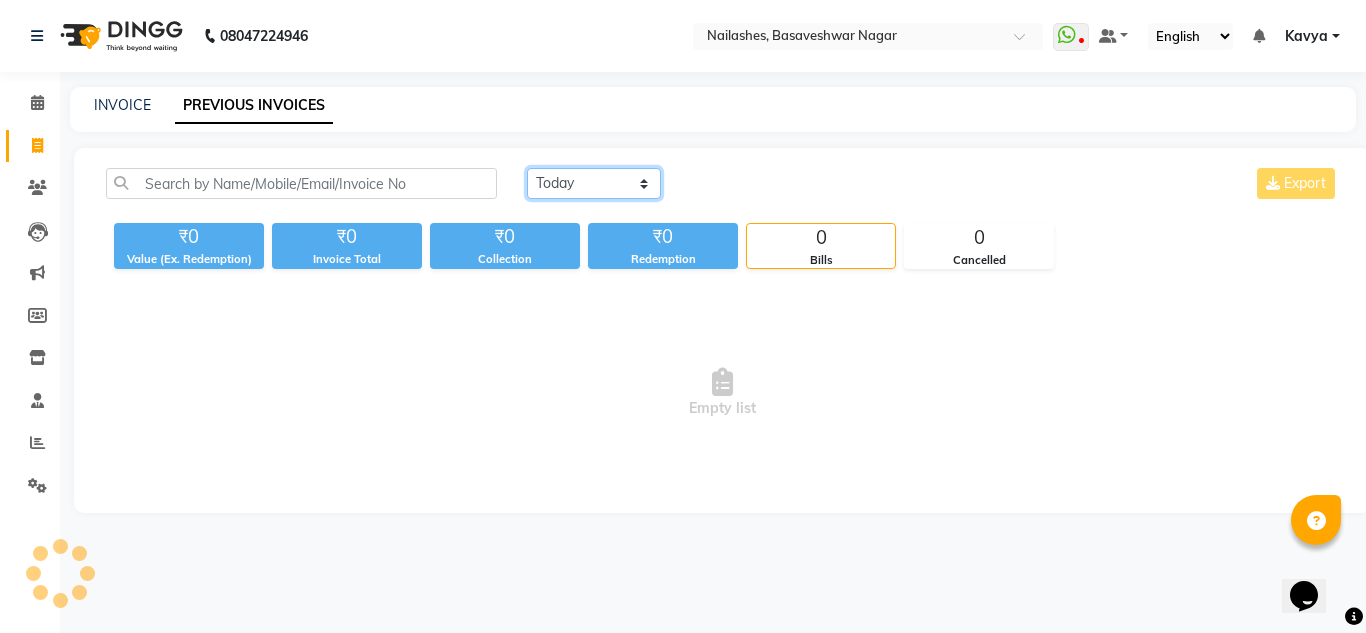 click on "Today Yesterday Custom Range" 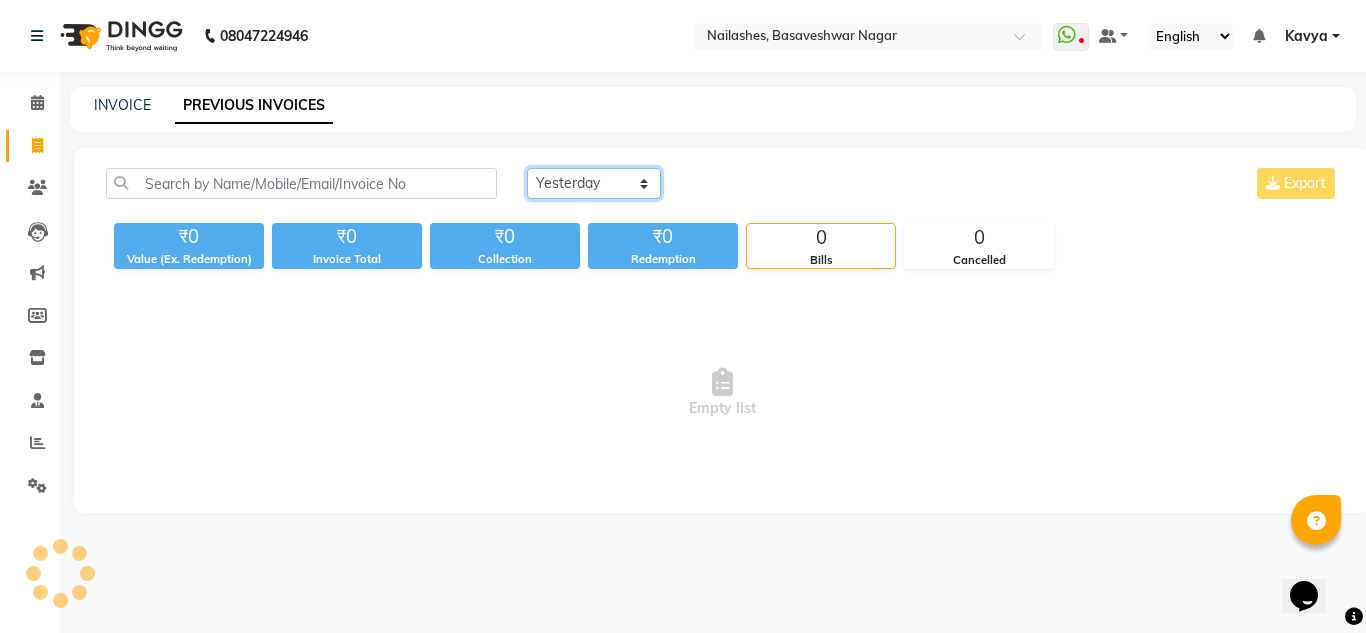 click on "Today Yesterday Custom Range" 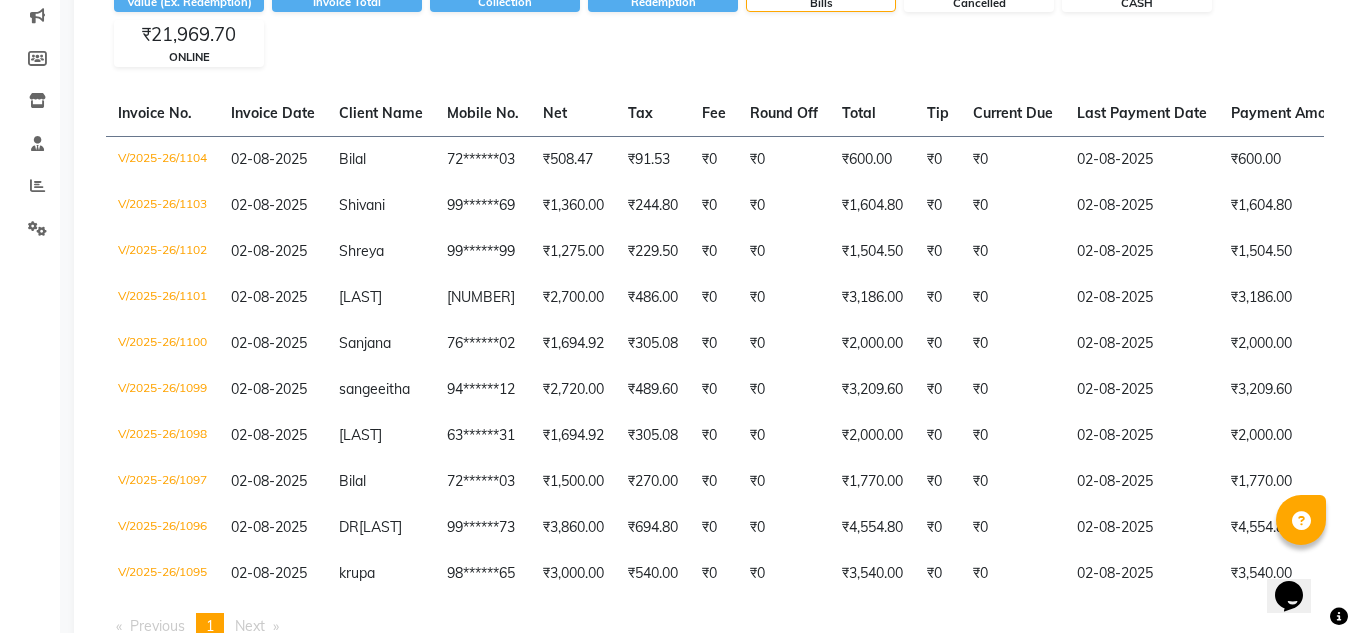 scroll, scrollTop: 258, scrollLeft: 0, axis: vertical 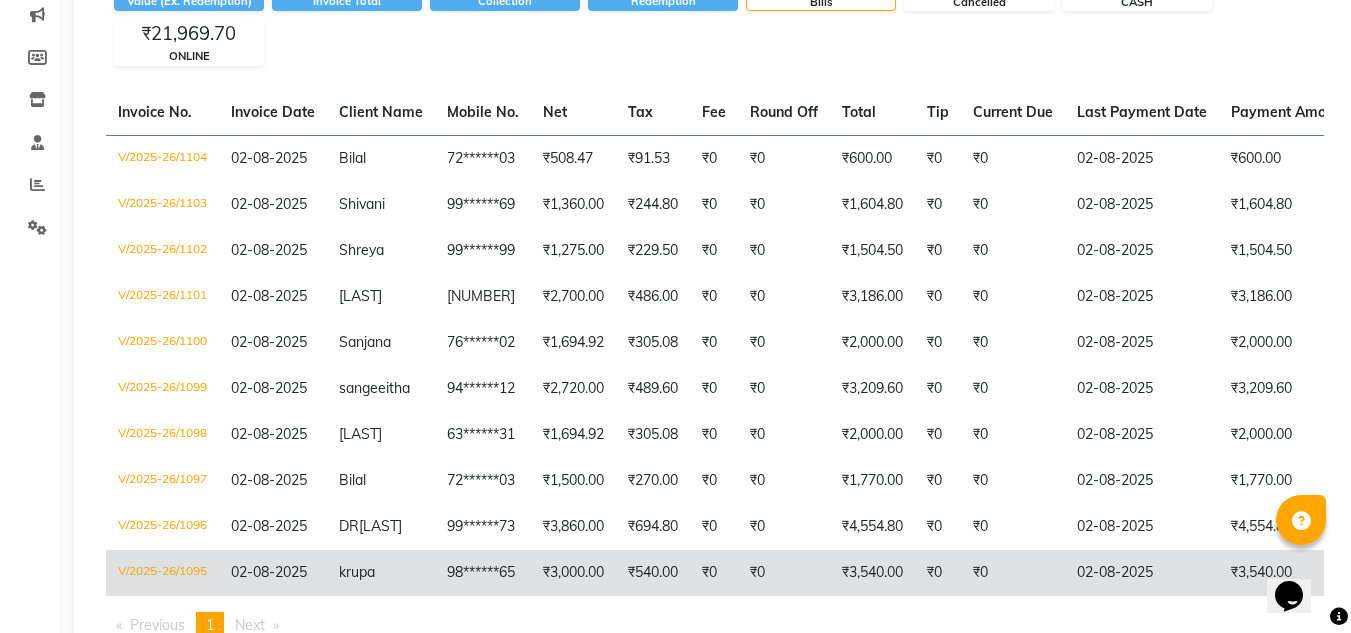 click on "₹3,000.00" 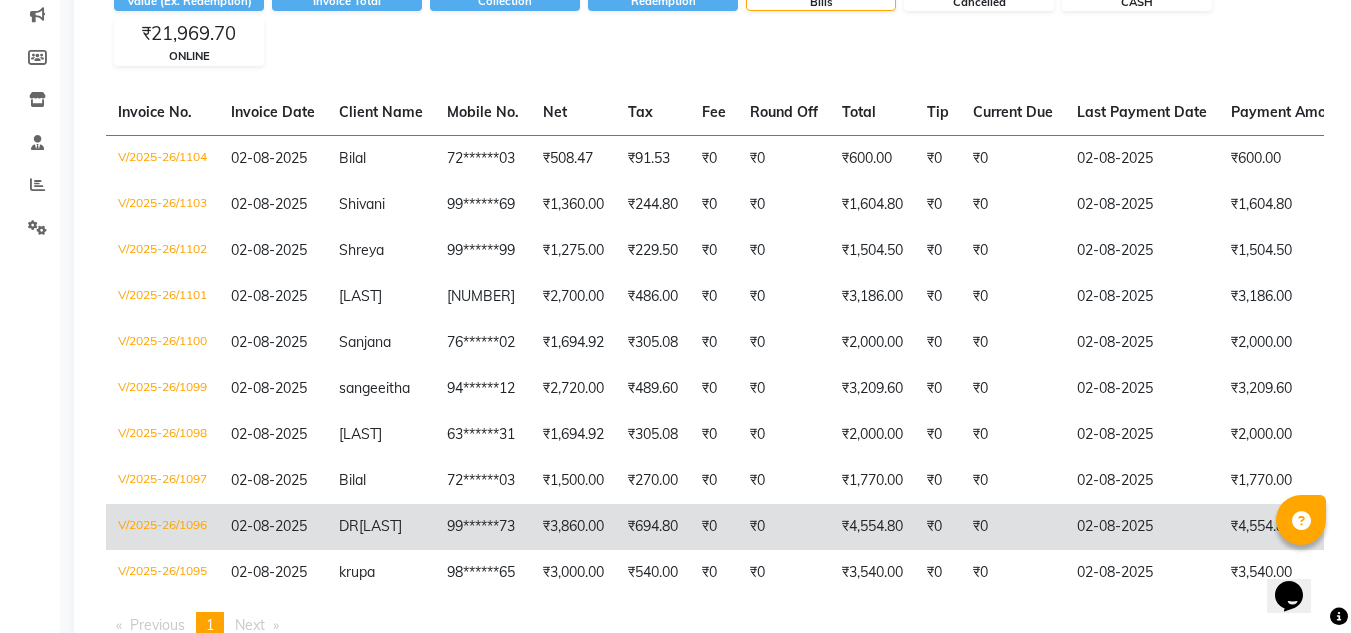 click on "02-08-2025" 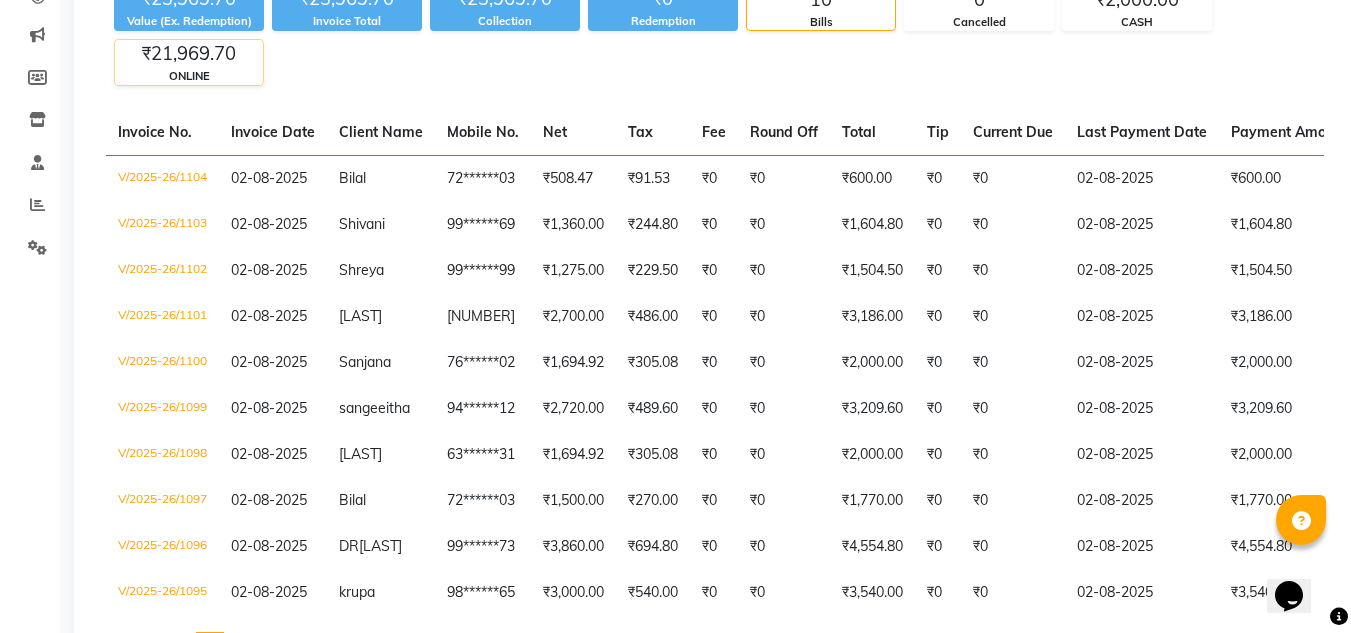 scroll, scrollTop: 234, scrollLeft: 0, axis: vertical 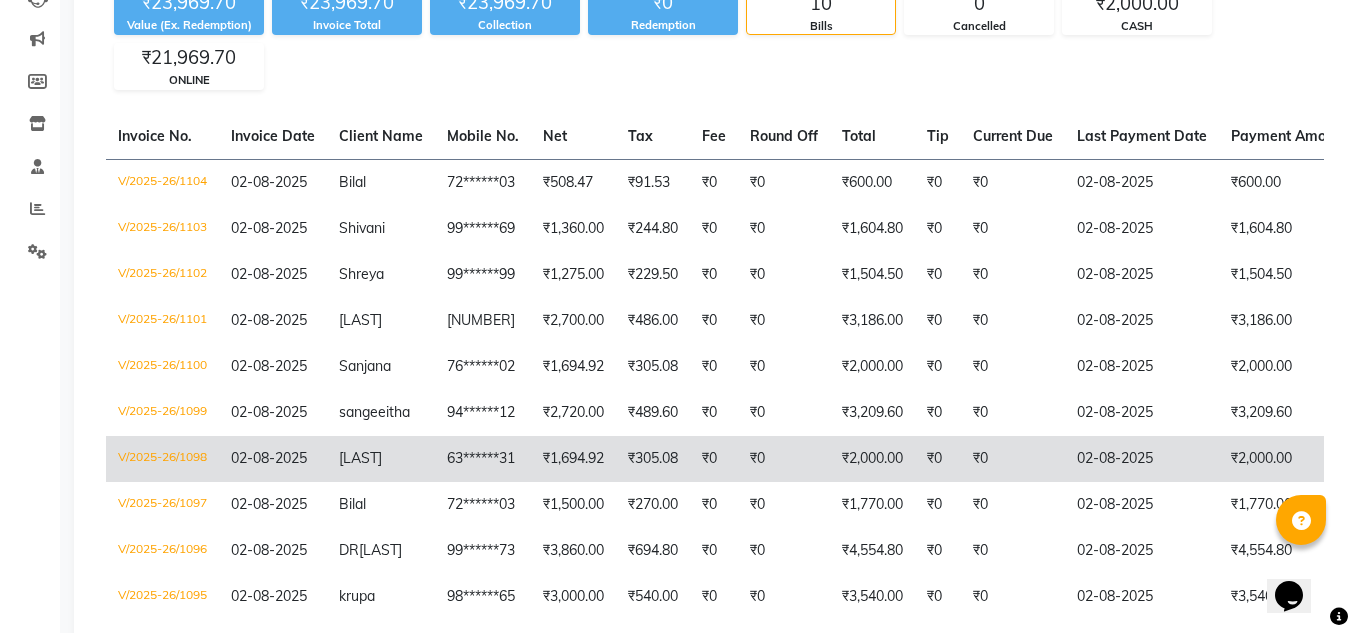 click on "63******31" 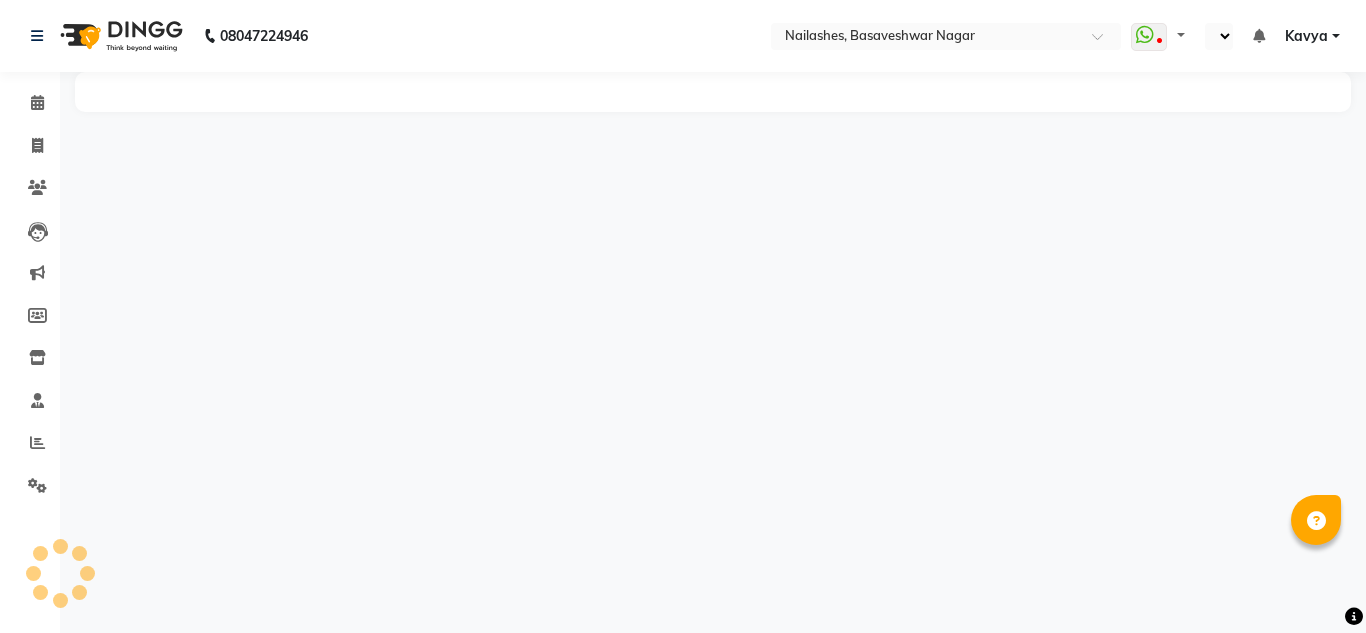 scroll, scrollTop: 0, scrollLeft: 0, axis: both 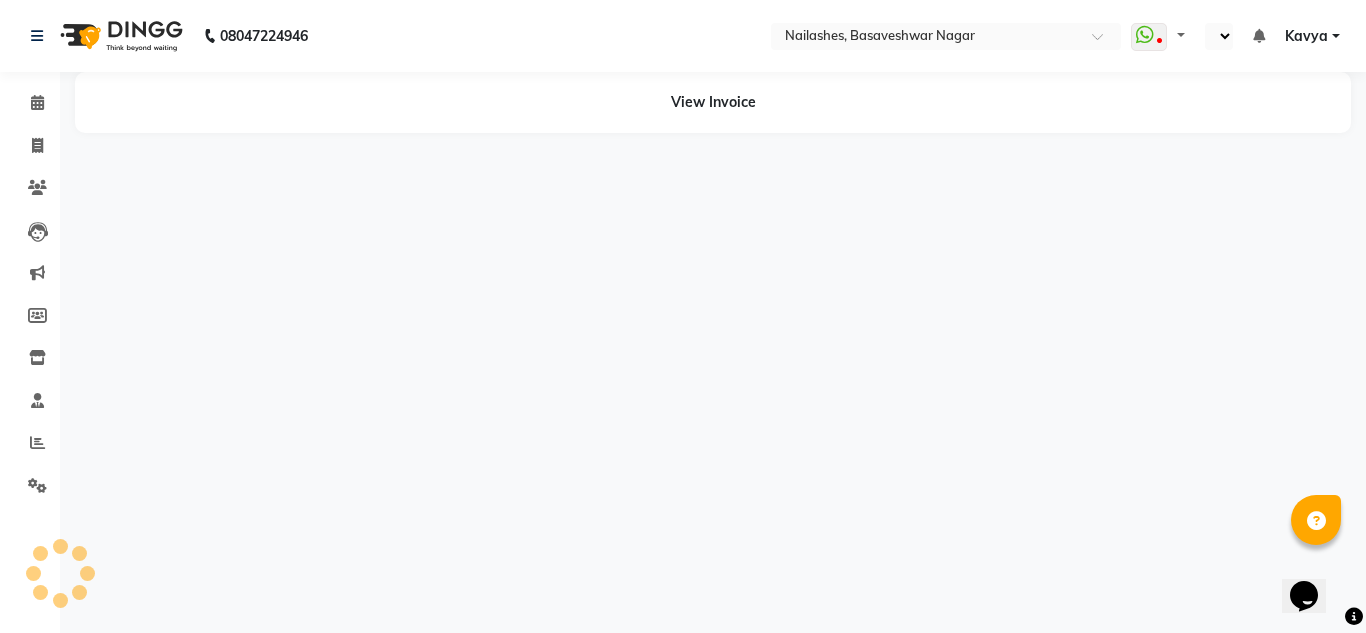 select on "en" 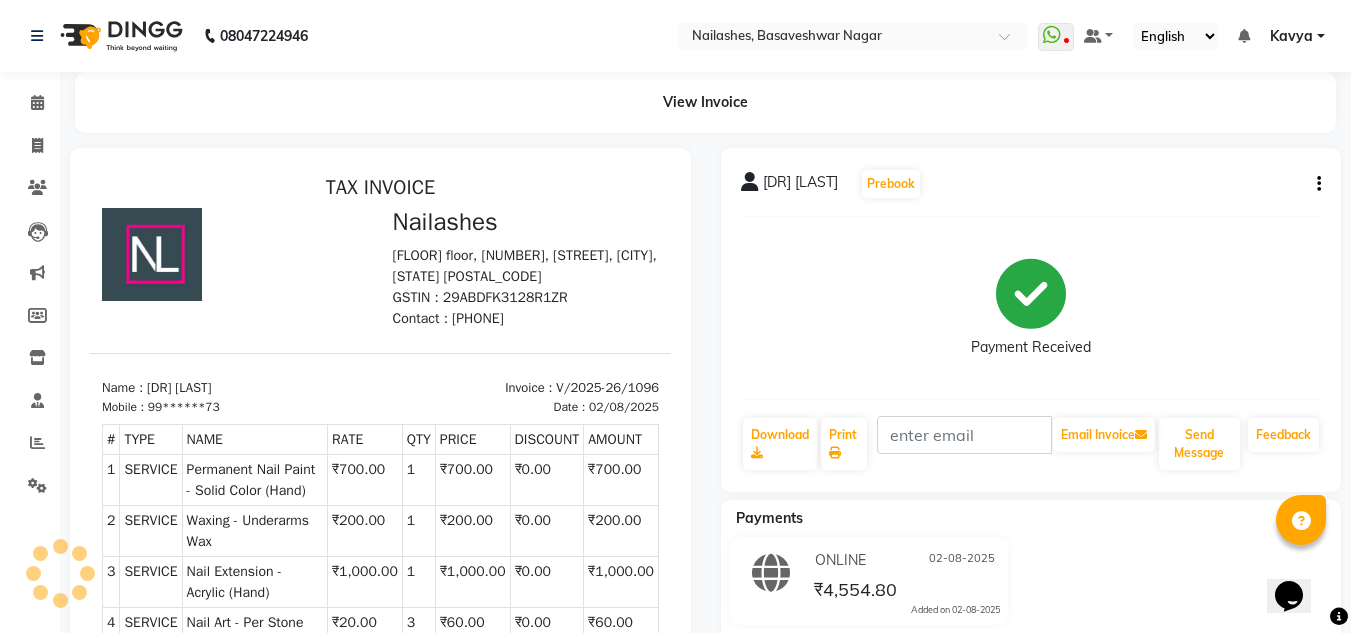 scroll, scrollTop: 0, scrollLeft: 0, axis: both 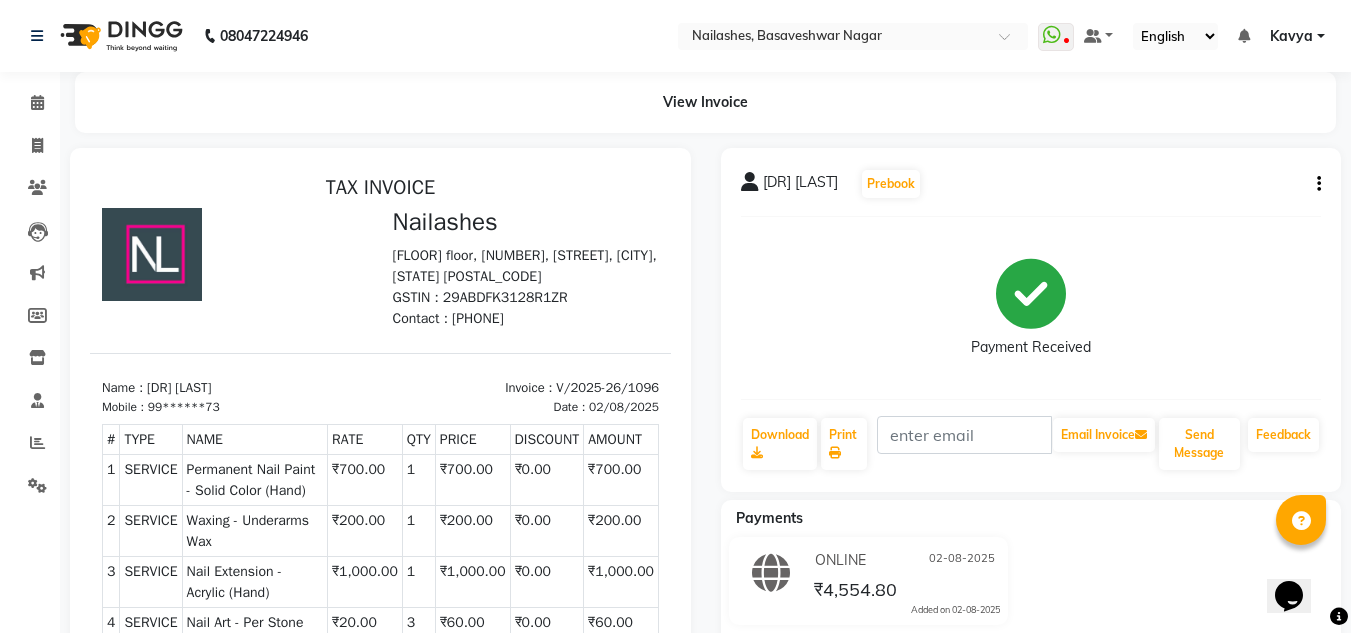 click on "₹700.00" at bounding box center (365, 479) 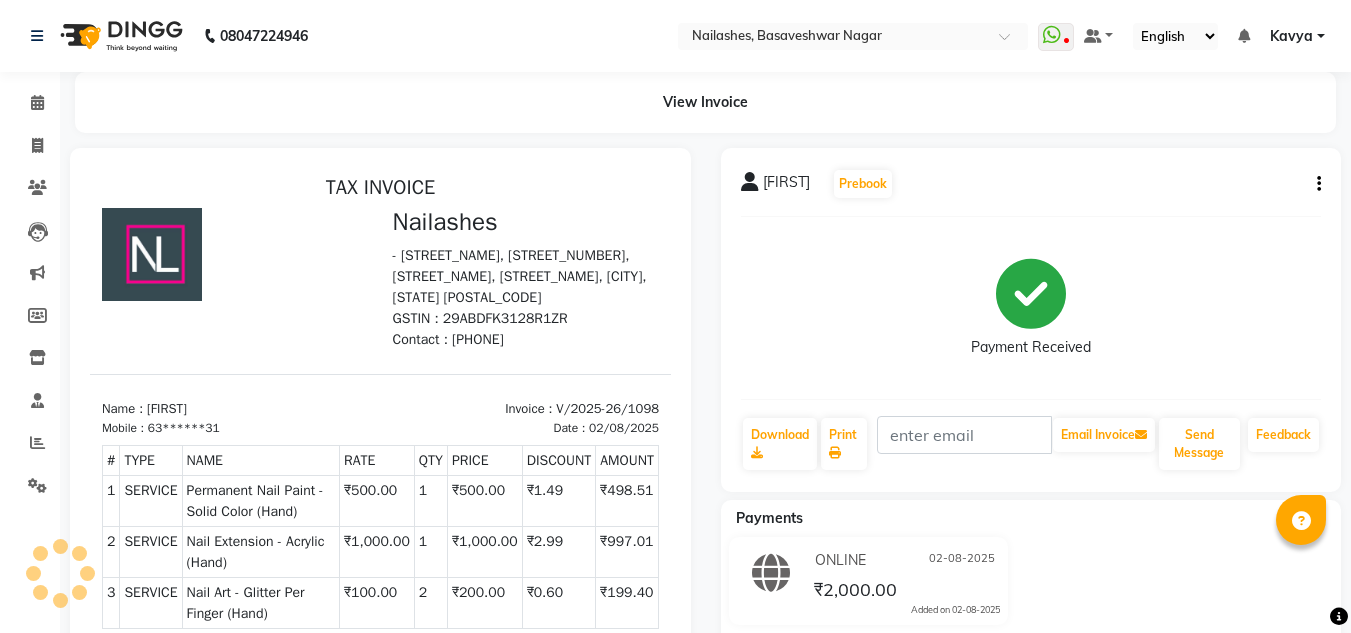 scroll, scrollTop: 0, scrollLeft: 0, axis: both 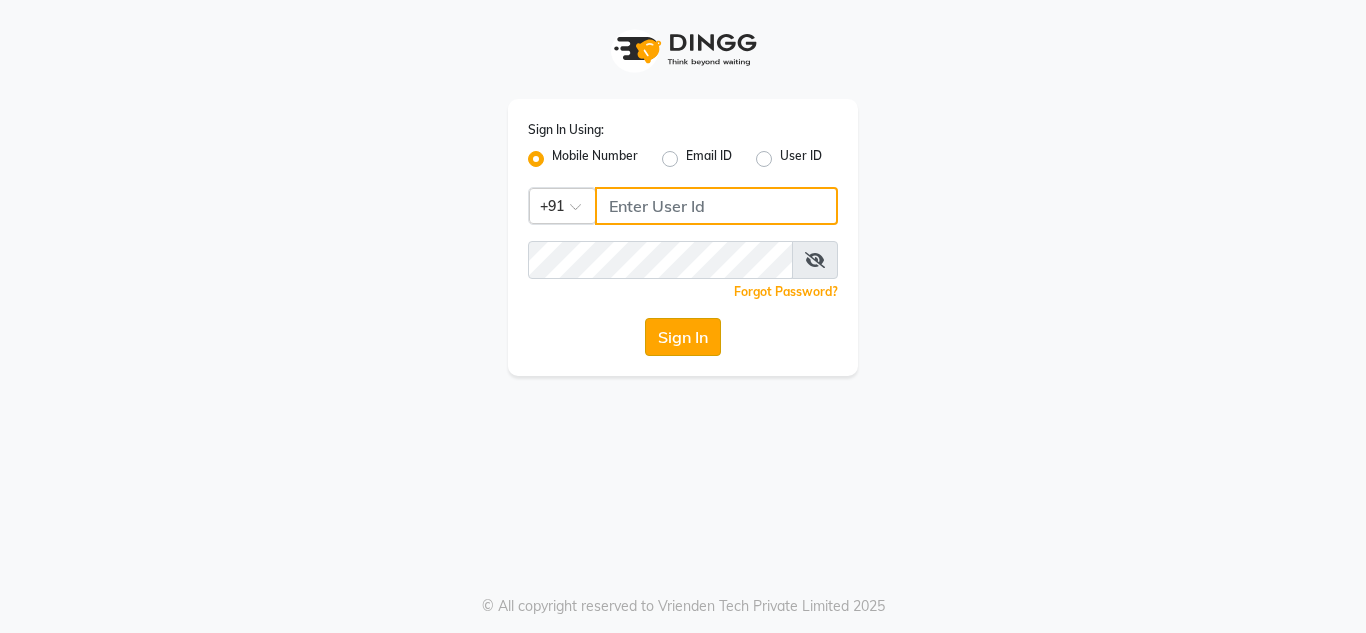 type on "9620706761" 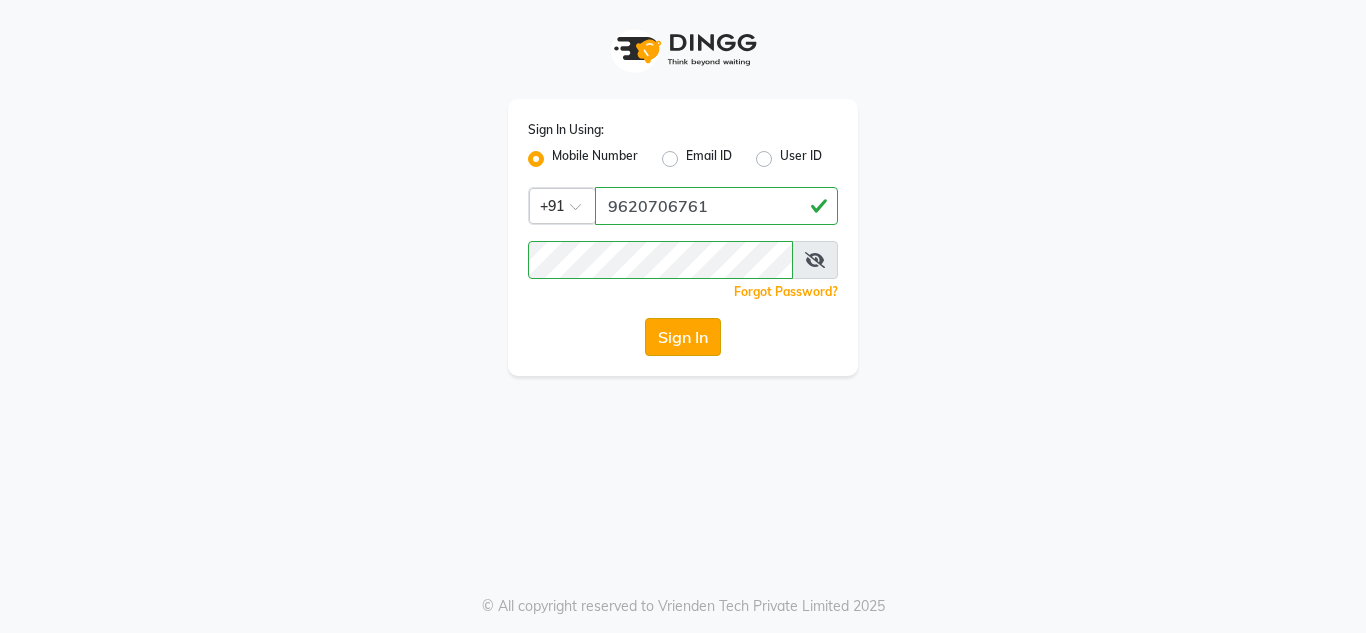 click on "Sign In" 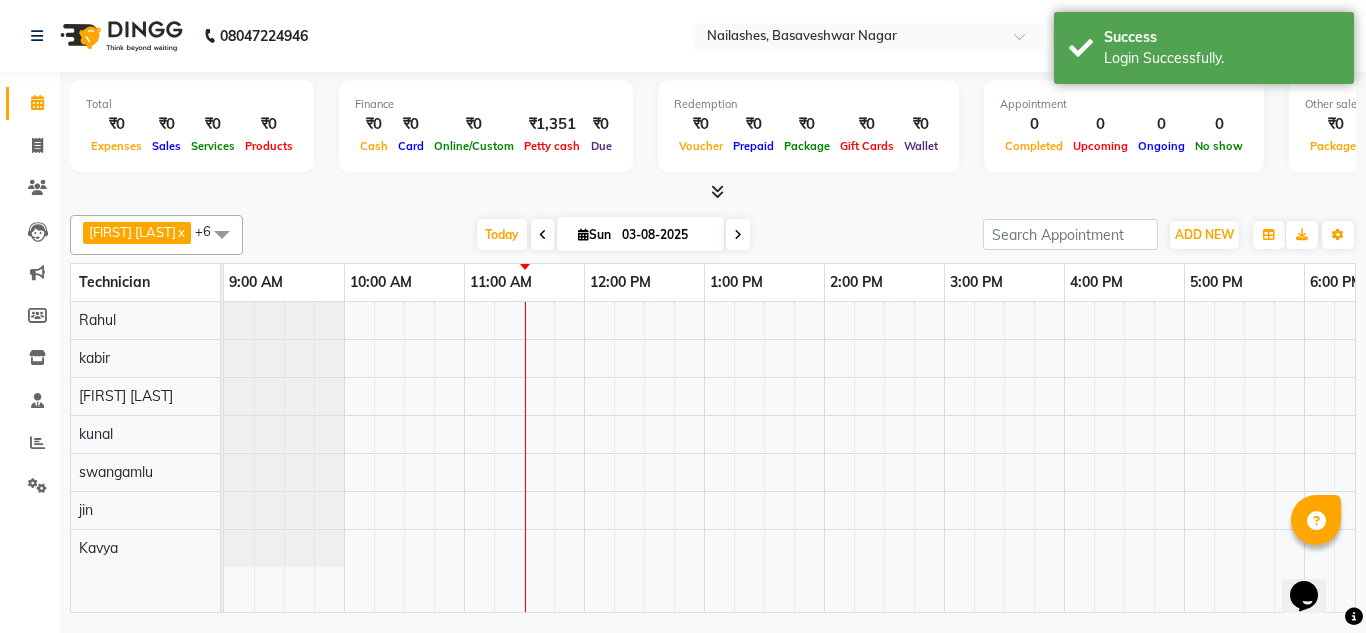 scroll, scrollTop: 0, scrollLeft: 0, axis: both 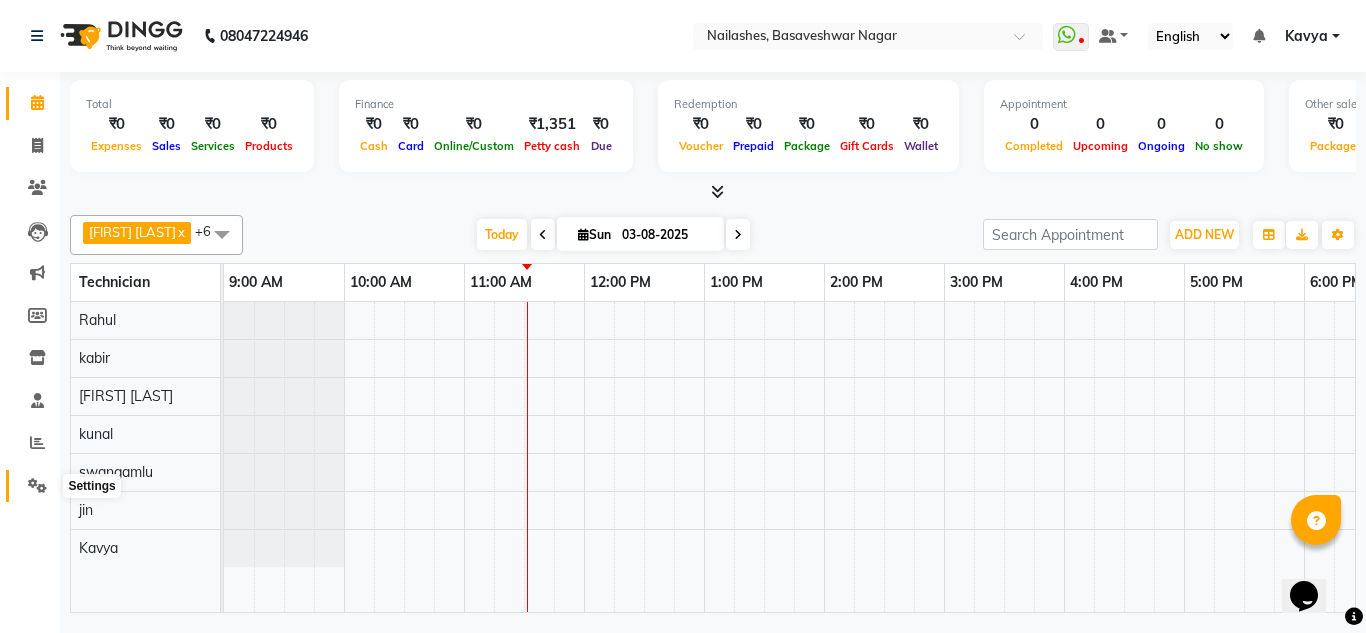 click 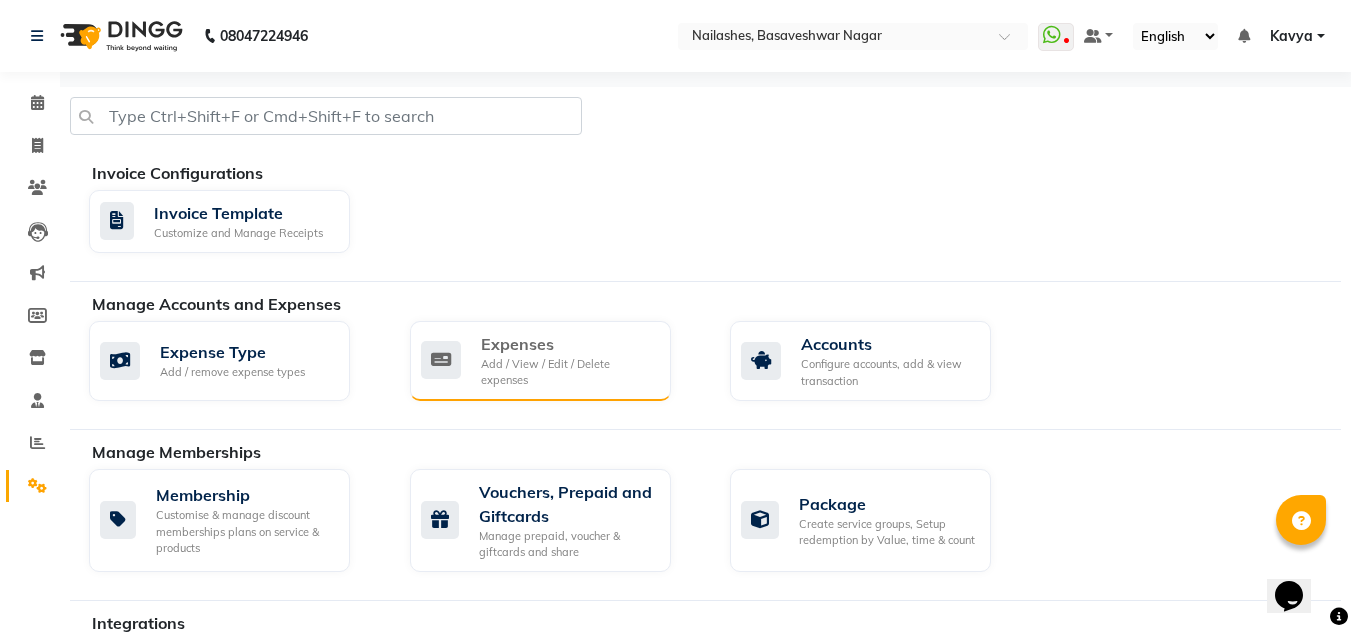 click on "Add / View / Edit / Delete expenses" 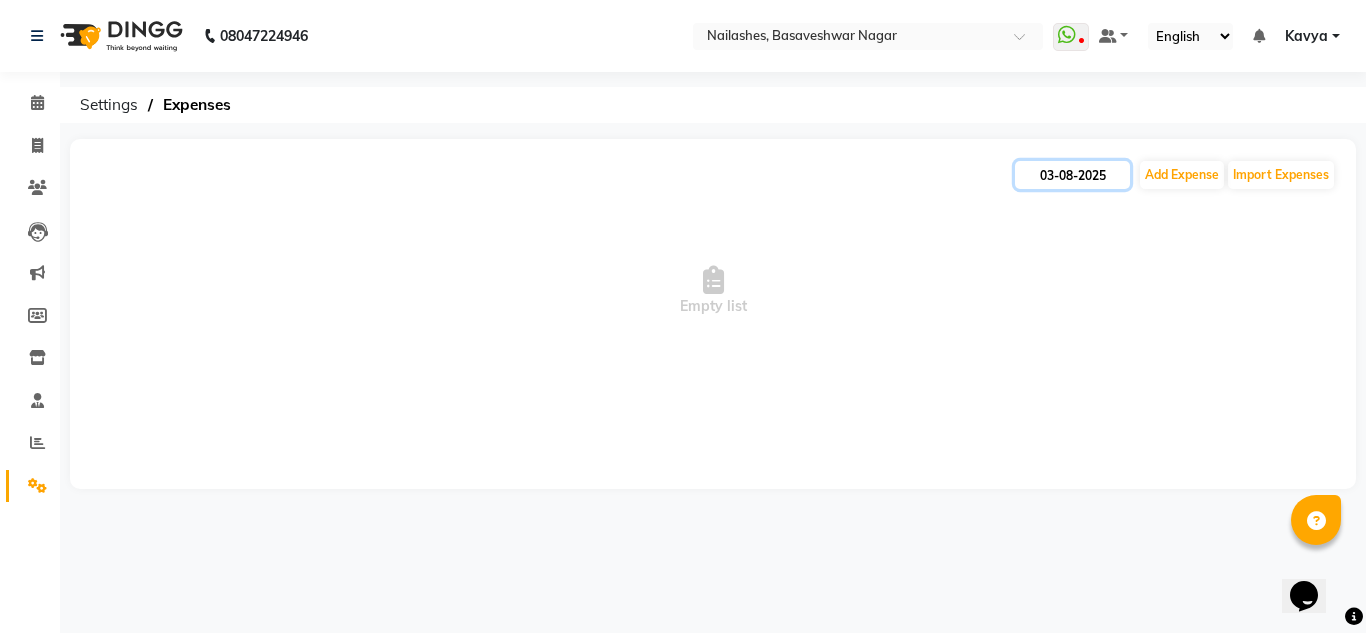 click on "03-08-2025" 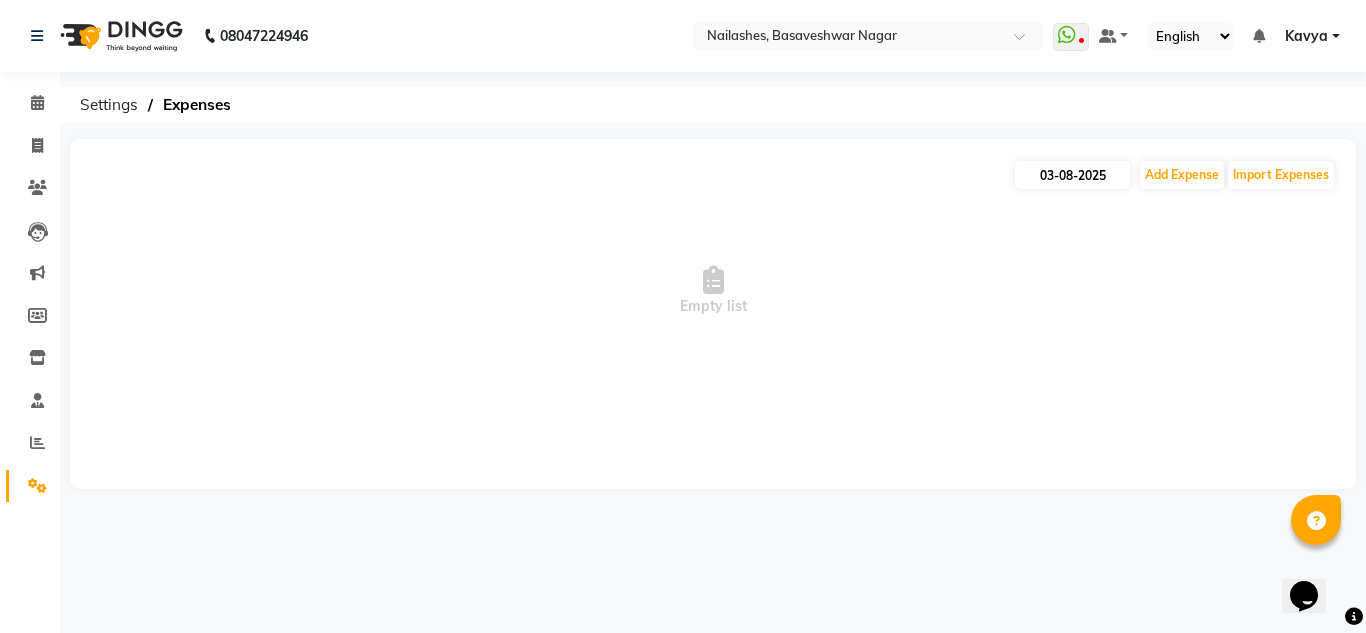 select on "8" 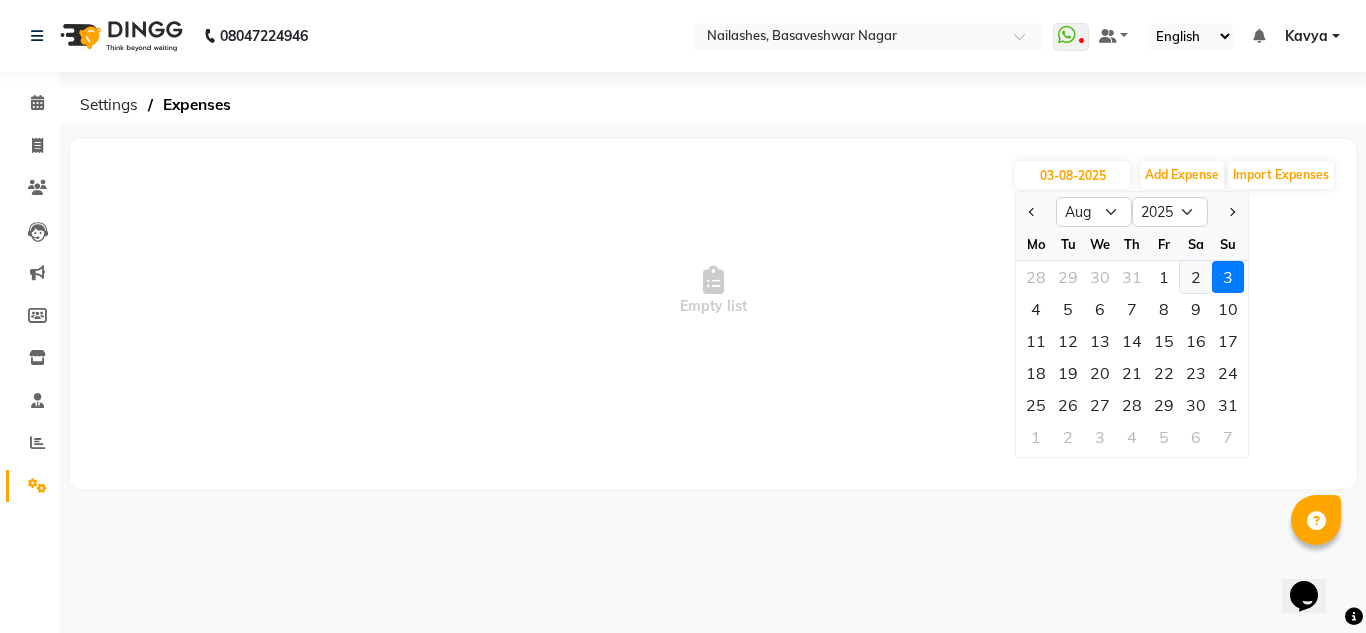 click on "2" 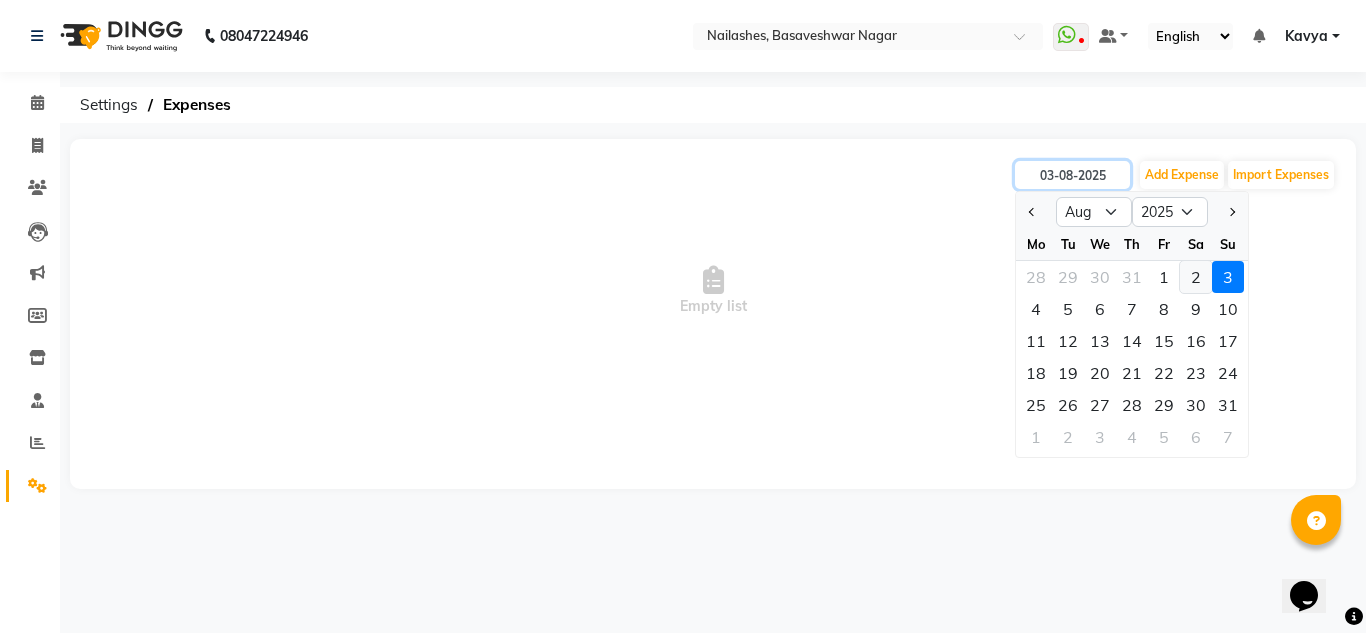 type on "02-08-2025" 